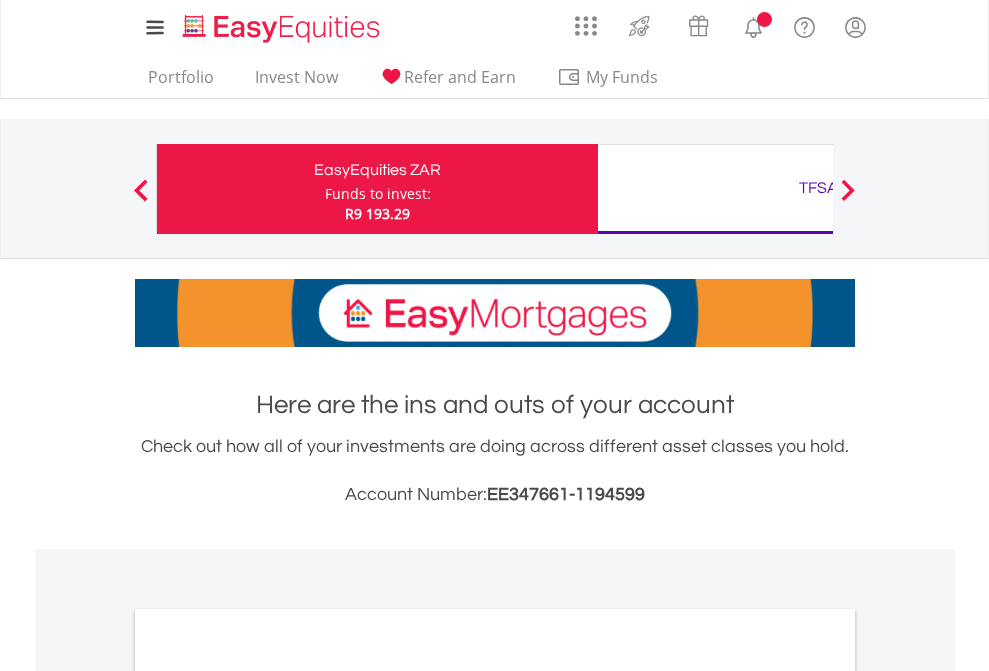 scroll, scrollTop: 0, scrollLeft: 0, axis: both 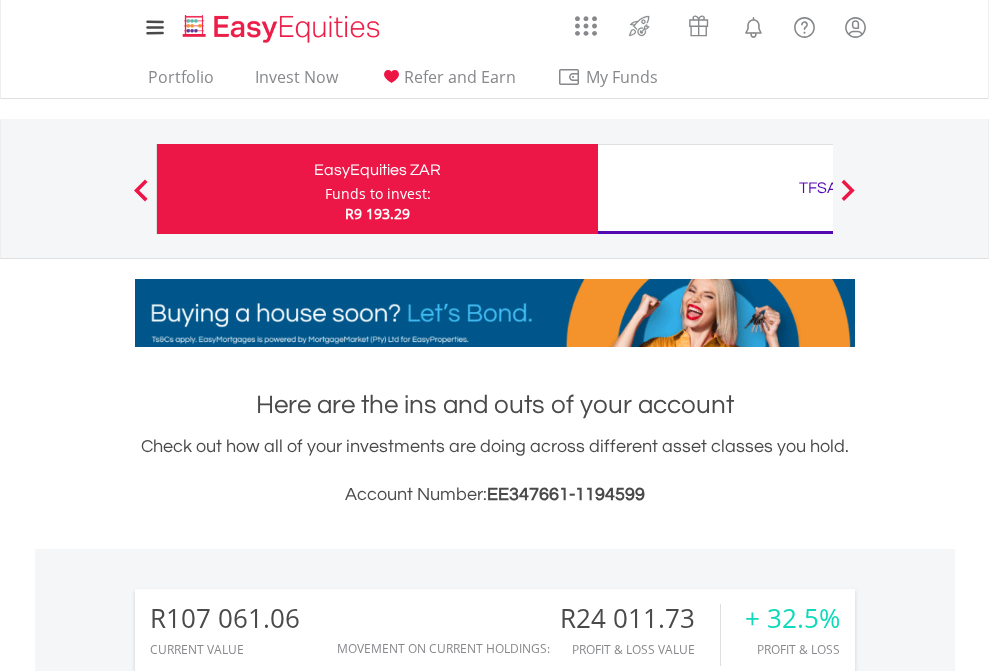 click on "Funds to invest:" at bounding box center (378, 194) 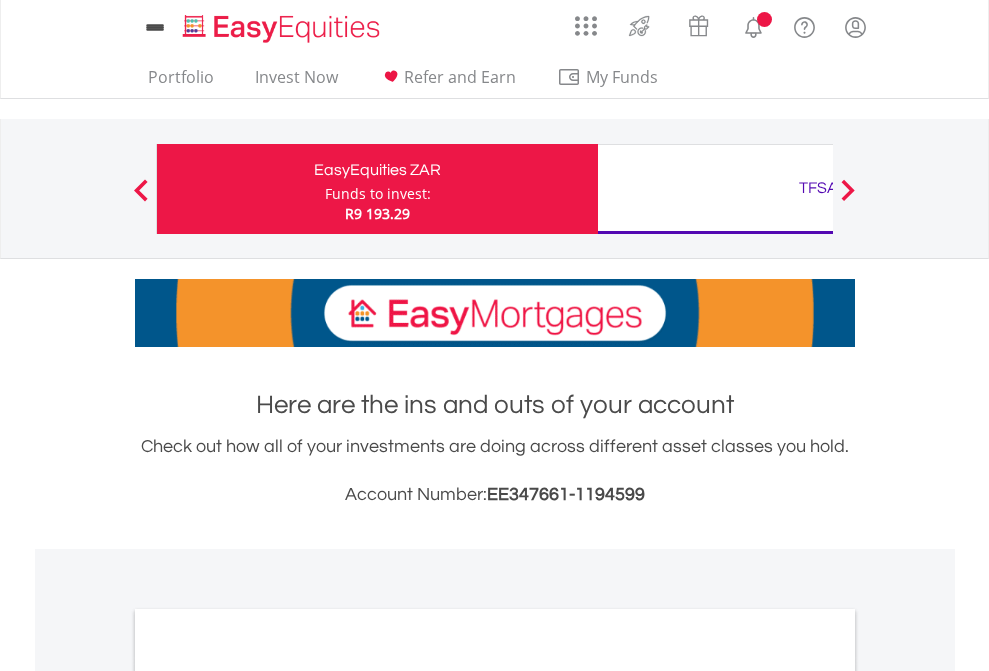 scroll, scrollTop: 0, scrollLeft: 0, axis: both 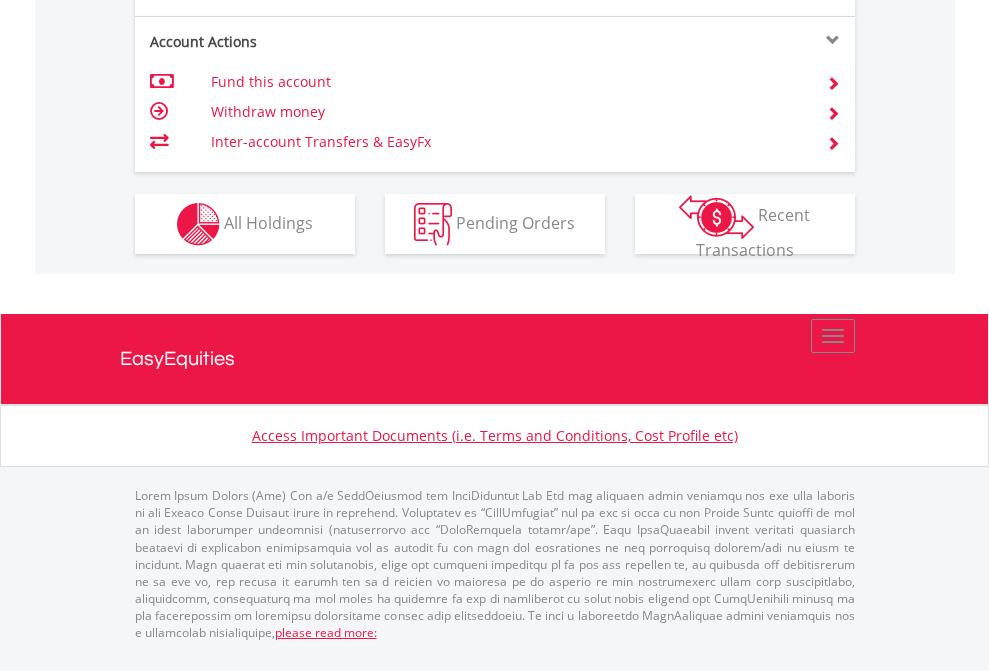 click on "Investment types" at bounding box center [706, -337] 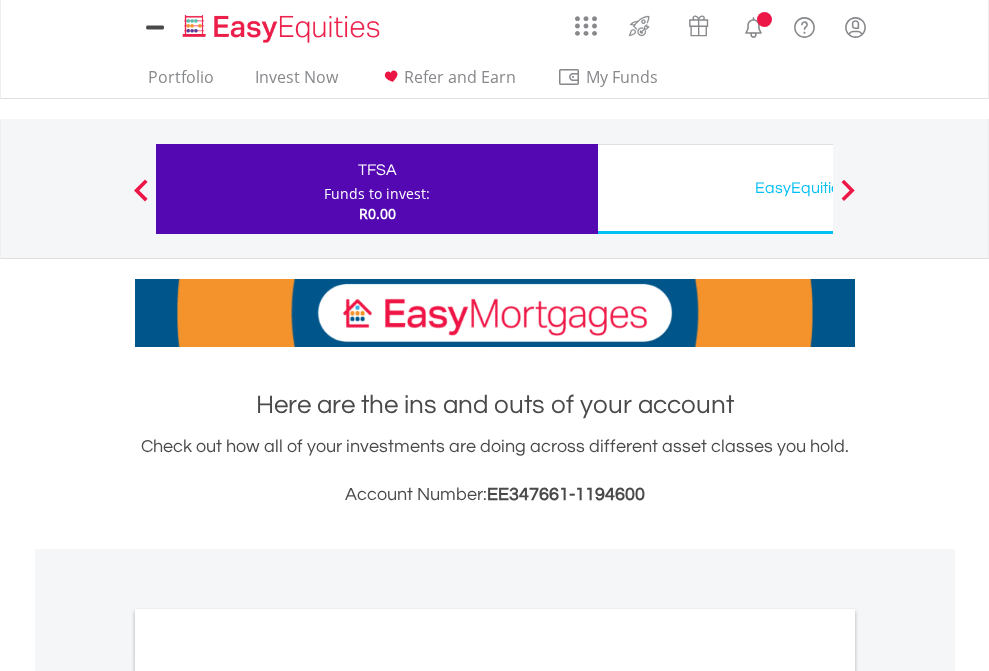 scroll, scrollTop: 0, scrollLeft: 0, axis: both 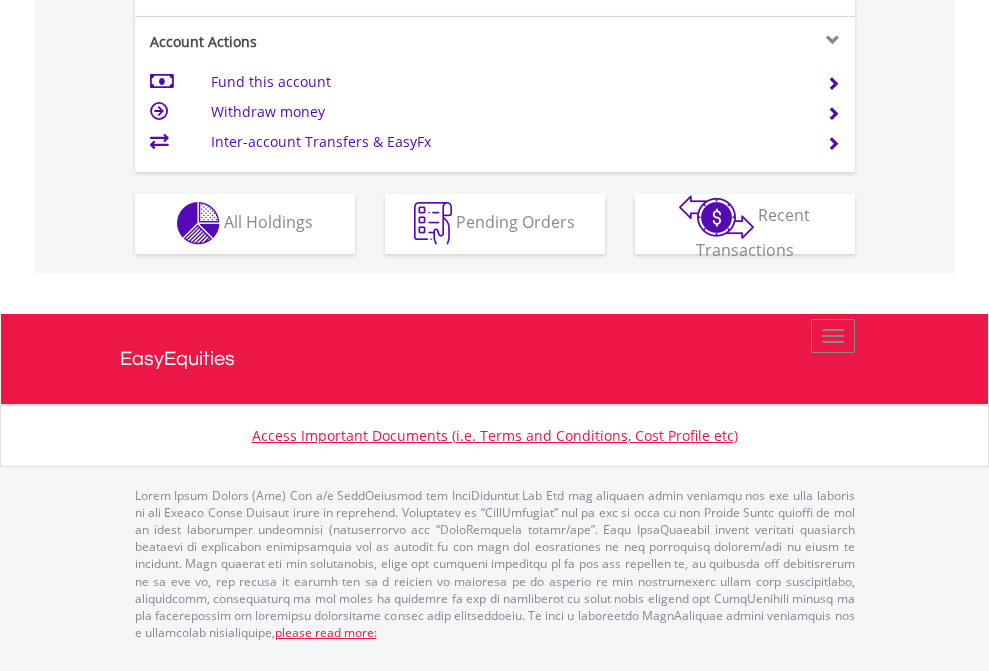 click on "Investment types" at bounding box center (706, -353) 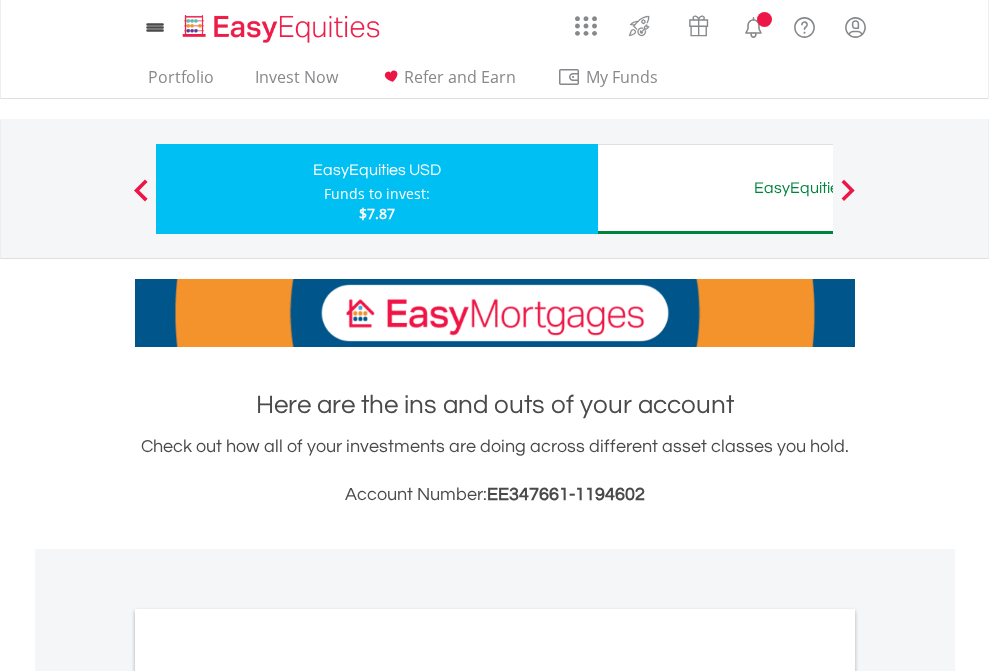 scroll, scrollTop: 0, scrollLeft: 0, axis: both 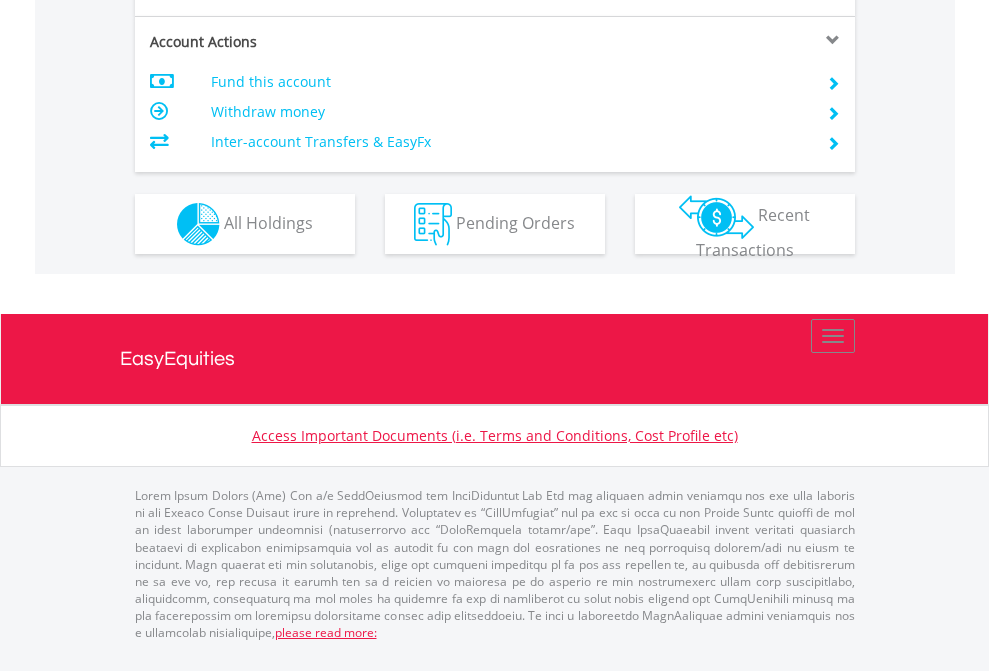 click on "Investment types" at bounding box center [706, -337] 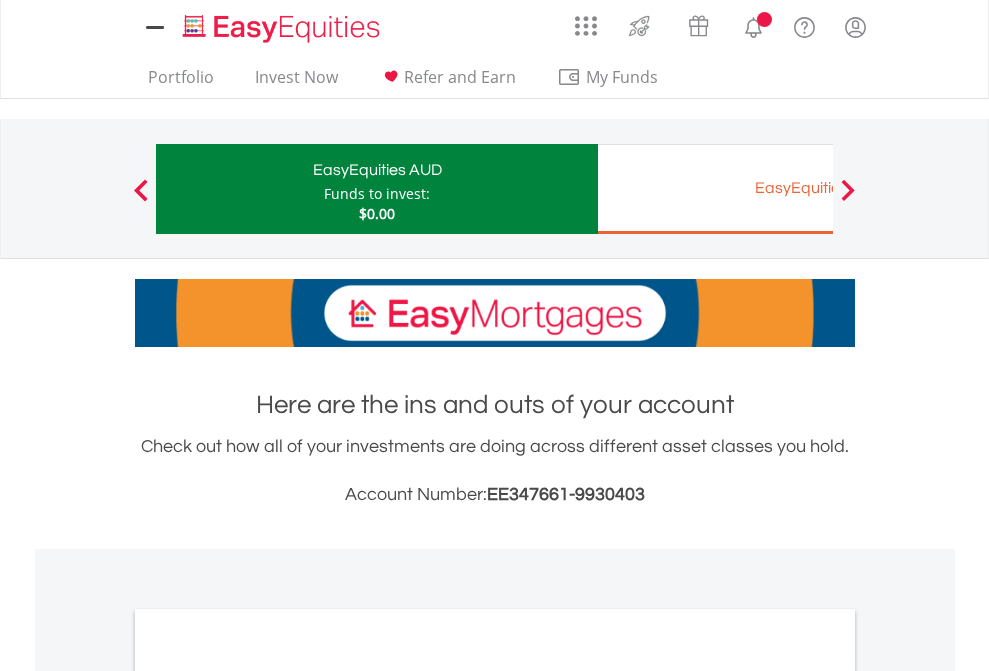scroll, scrollTop: 0, scrollLeft: 0, axis: both 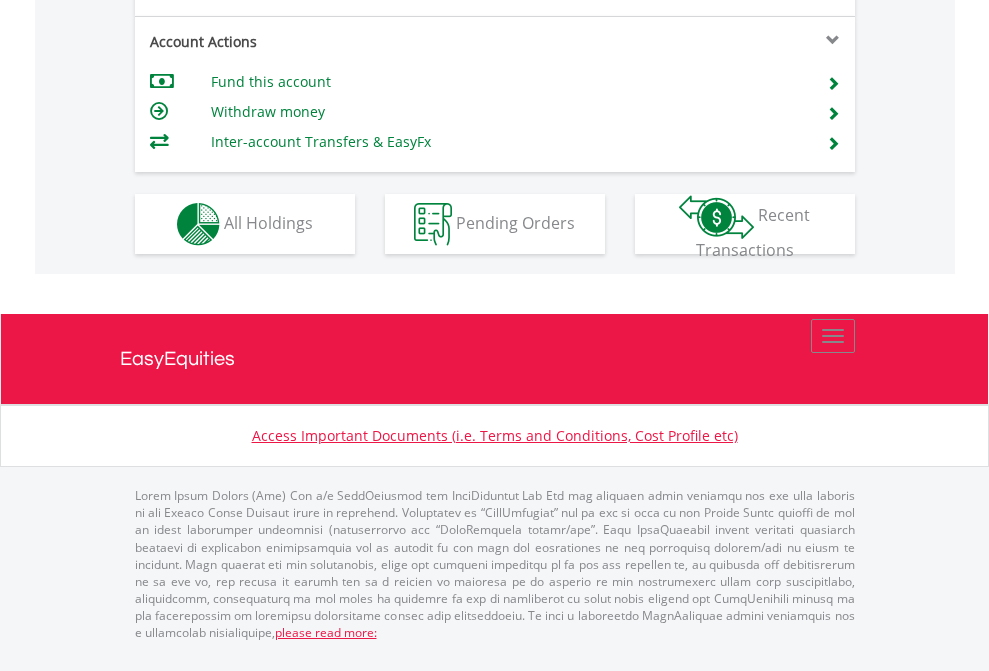 click on "Investment types" at bounding box center [706, -337] 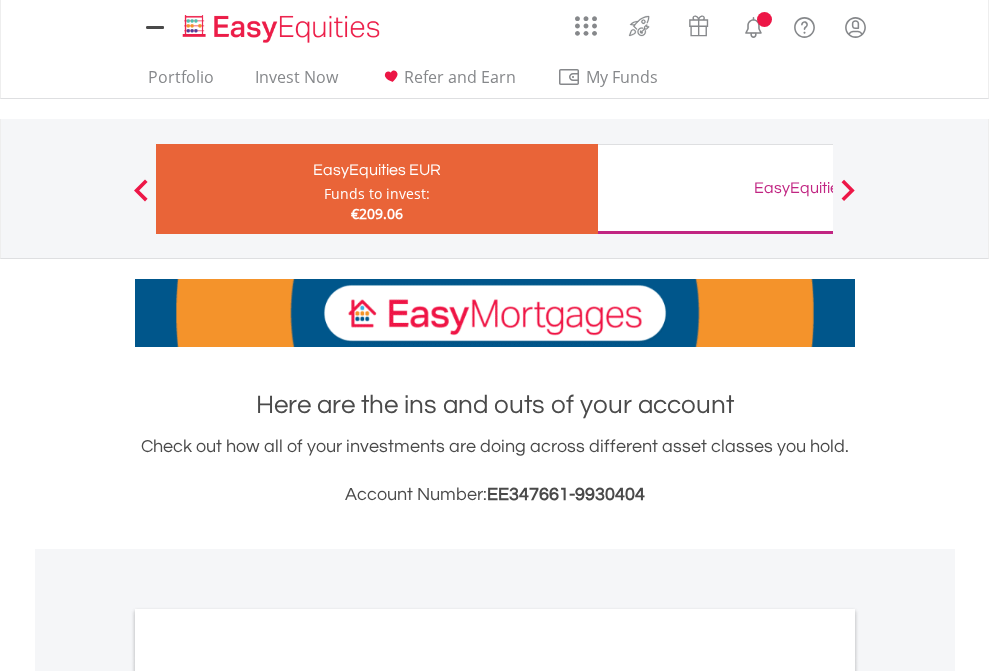 scroll, scrollTop: 0, scrollLeft: 0, axis: both 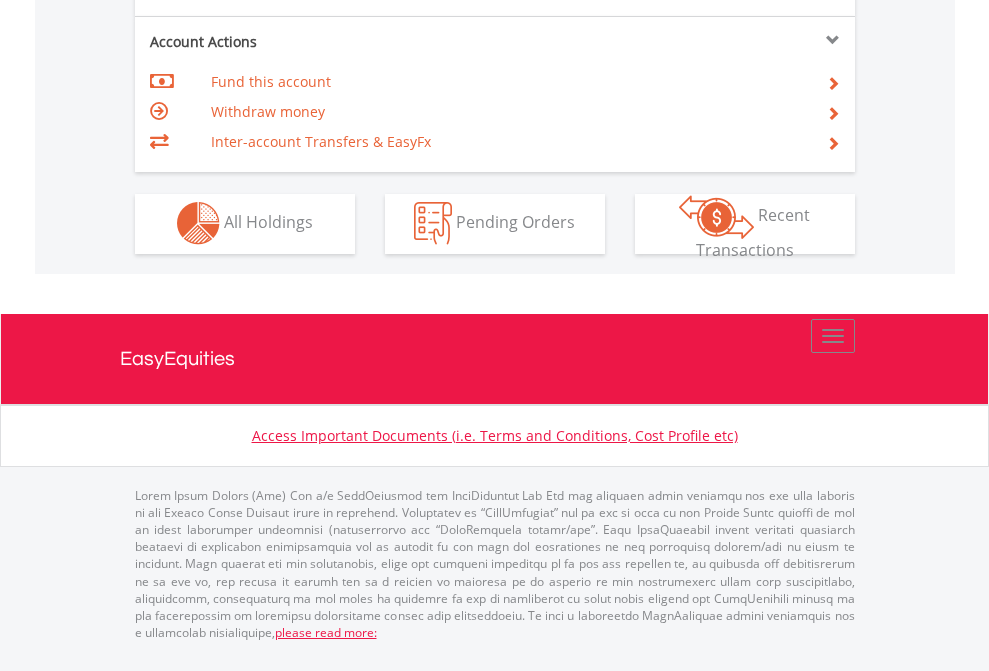 click on "Investment types" at bounding box center [706, -353] 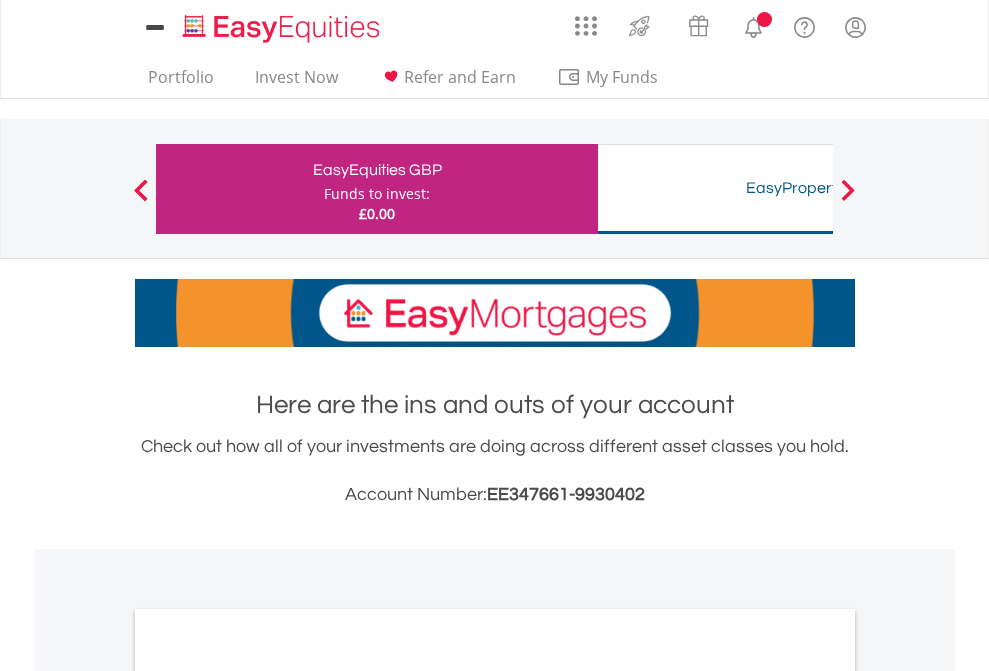 scroll, scrollTop: 0, scrollLeft: 0, axis: both 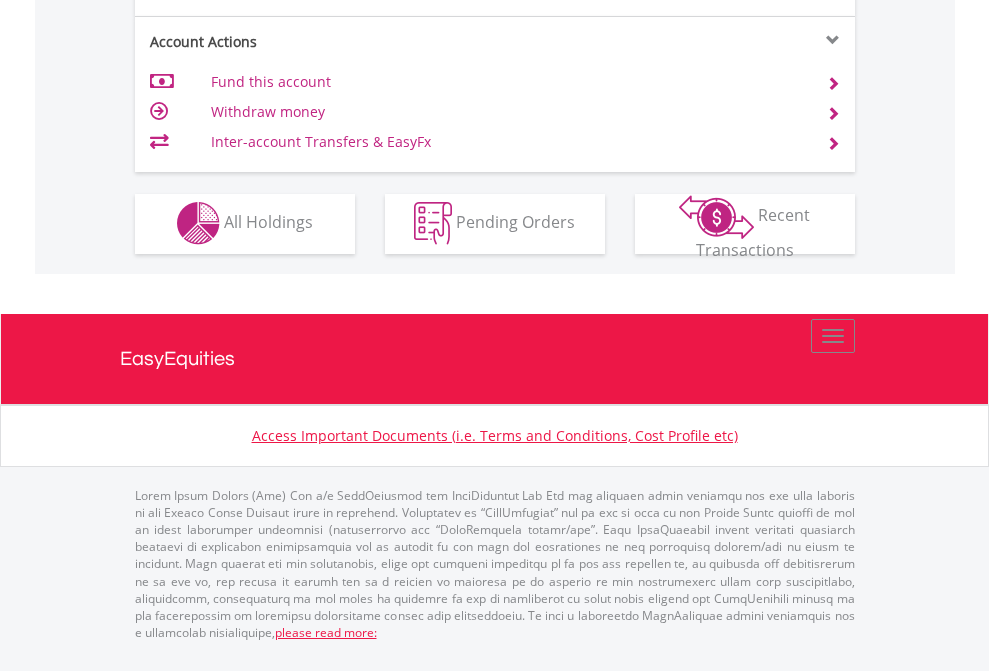 click on "Investment types" at bounding box center [706, -353] 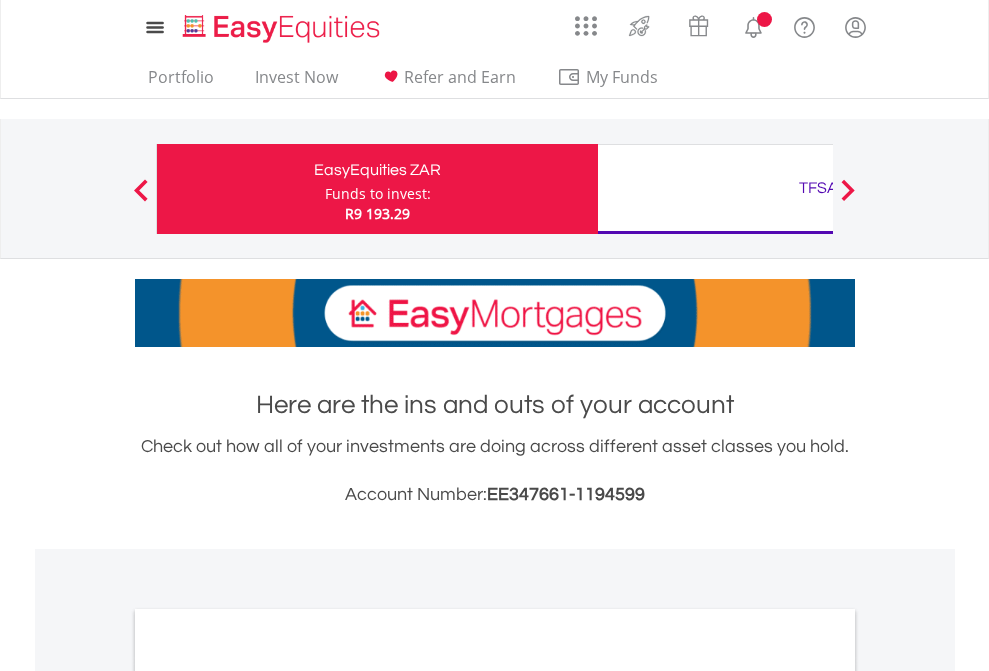 scroll, scrollTop: 1202, scrollLeft: 0, axis: vertical 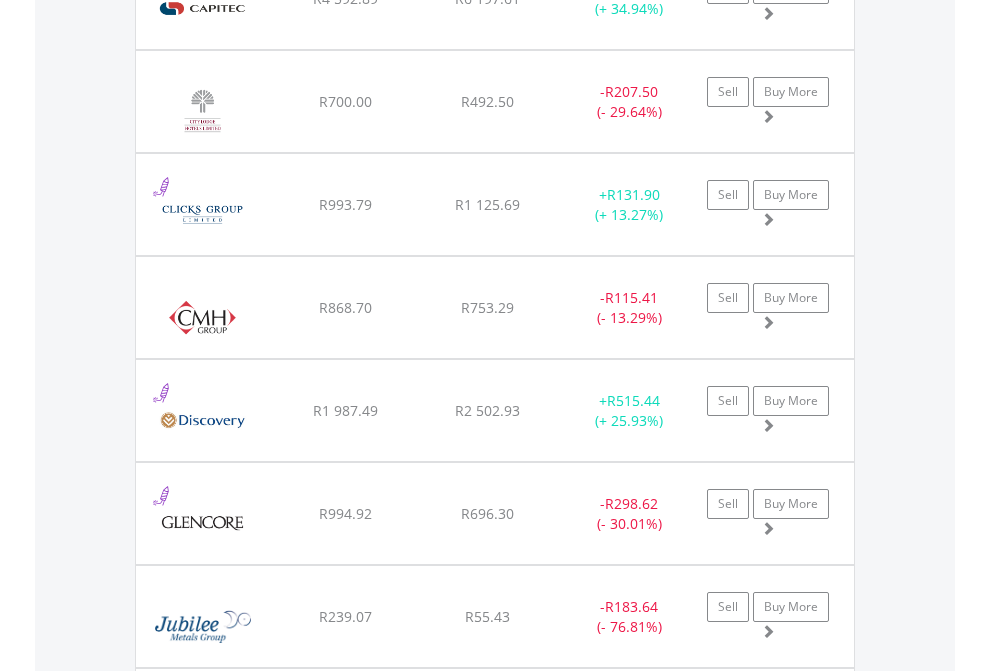 click on "TFSA" at bounding box center (818, -2196) 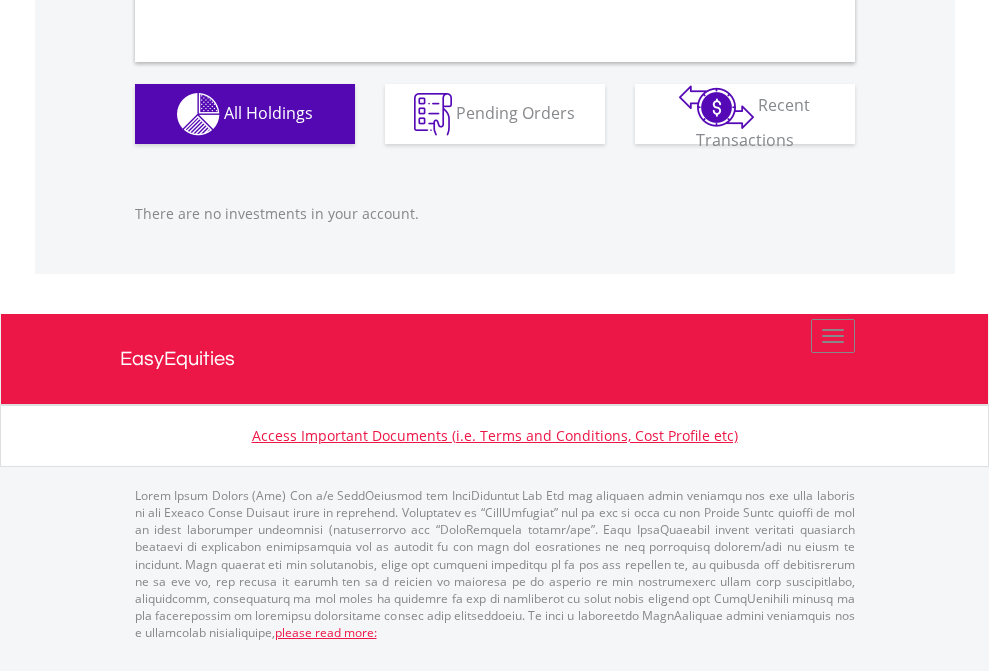 scroll, scrollTop: 1980, scrollLeft: 0, axis: vertical 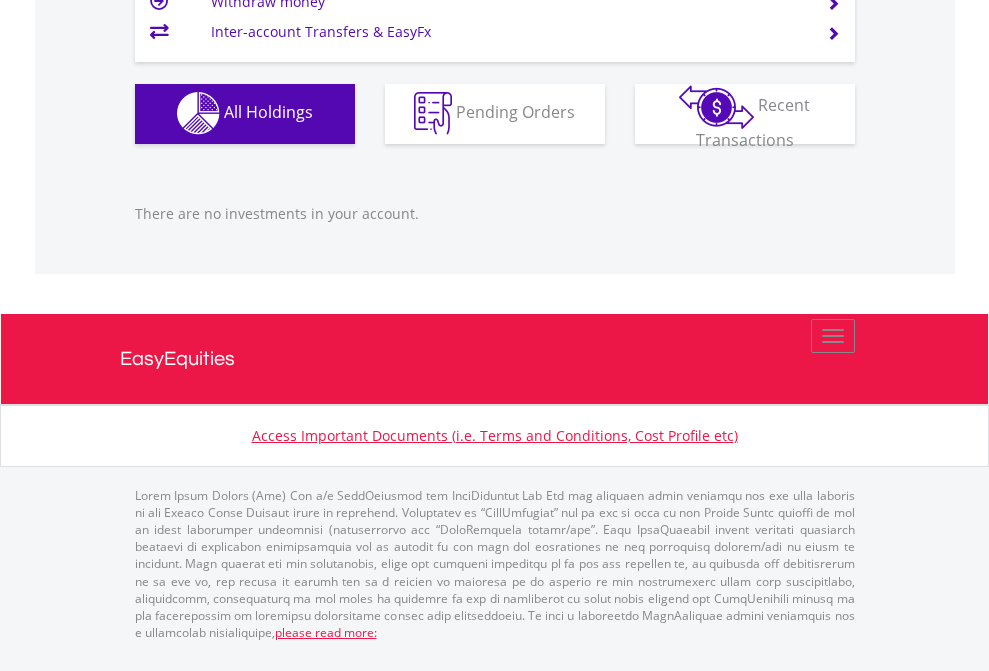 click on "EasyEquities USD" at bounding box center [818, -1142] 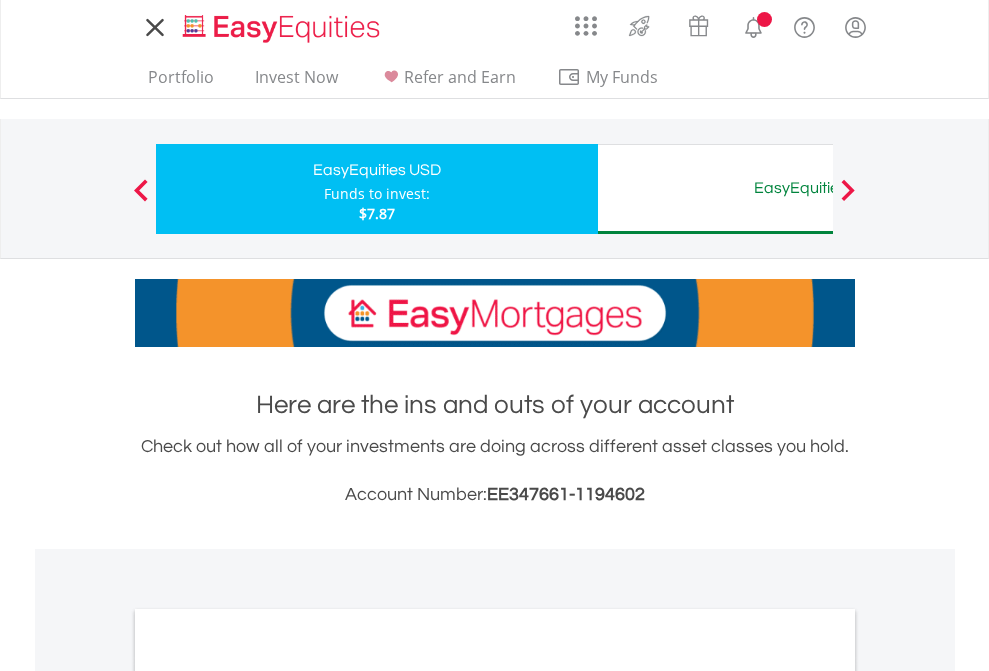 scroll, scrollTop: 0, scrollLeft: 0, axis: both 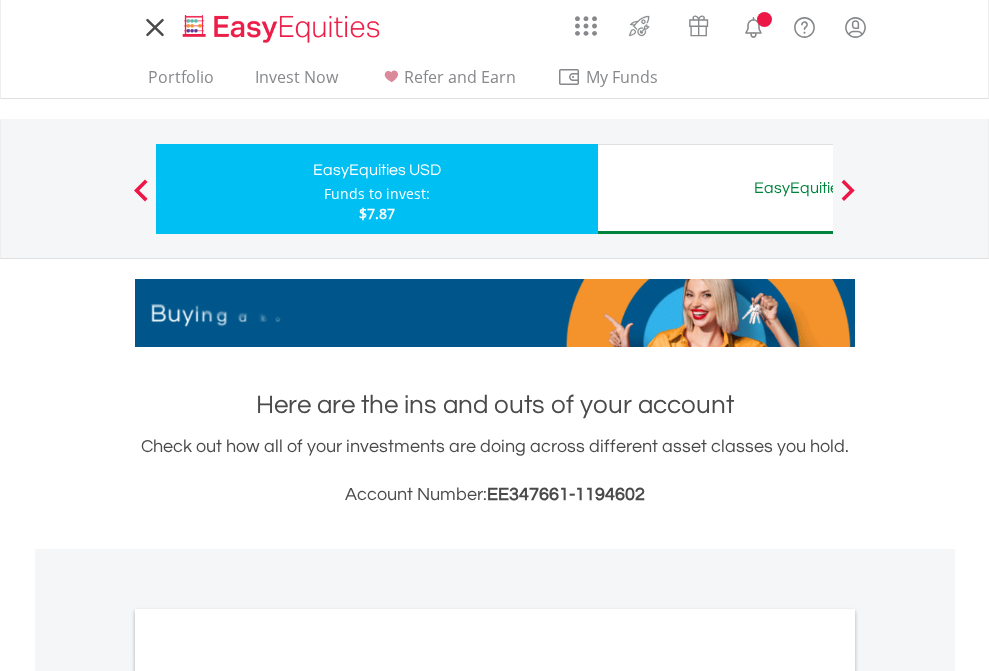 click on "All Holdings" at bounding box center (268, 1096) 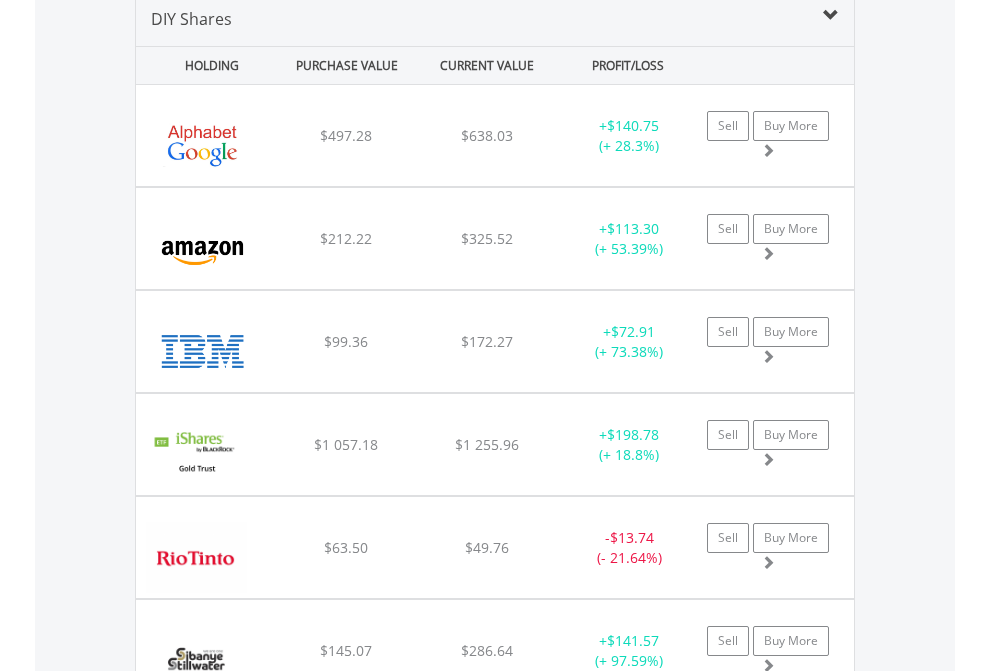 scroll, scrollTop: 1933, scrollLeft: 0, axis: vertical 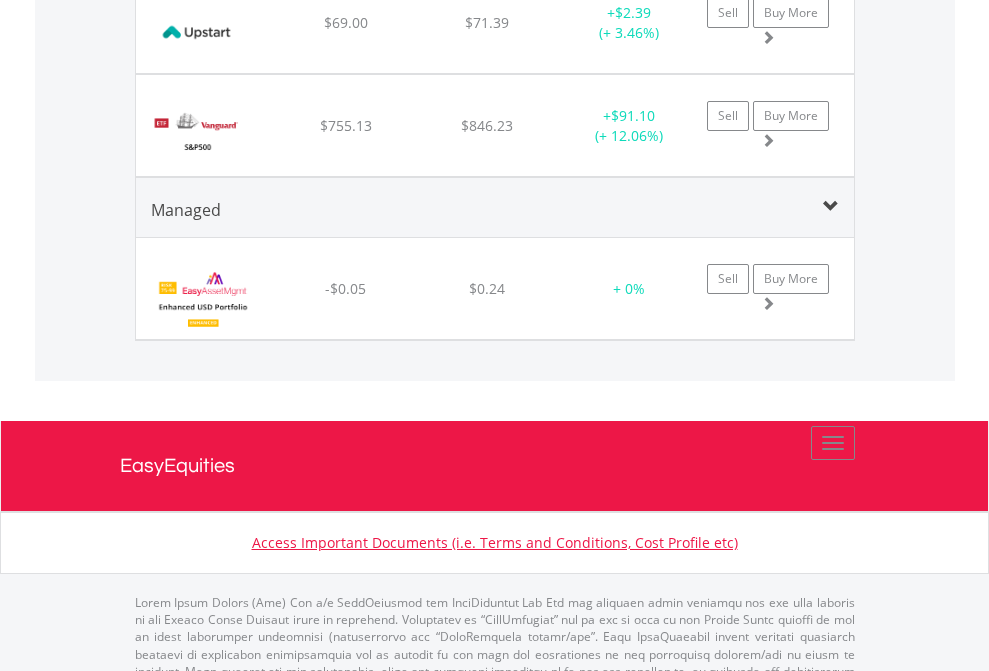 click on "EasyEquities AUD" at bounding box center [818, -1745] 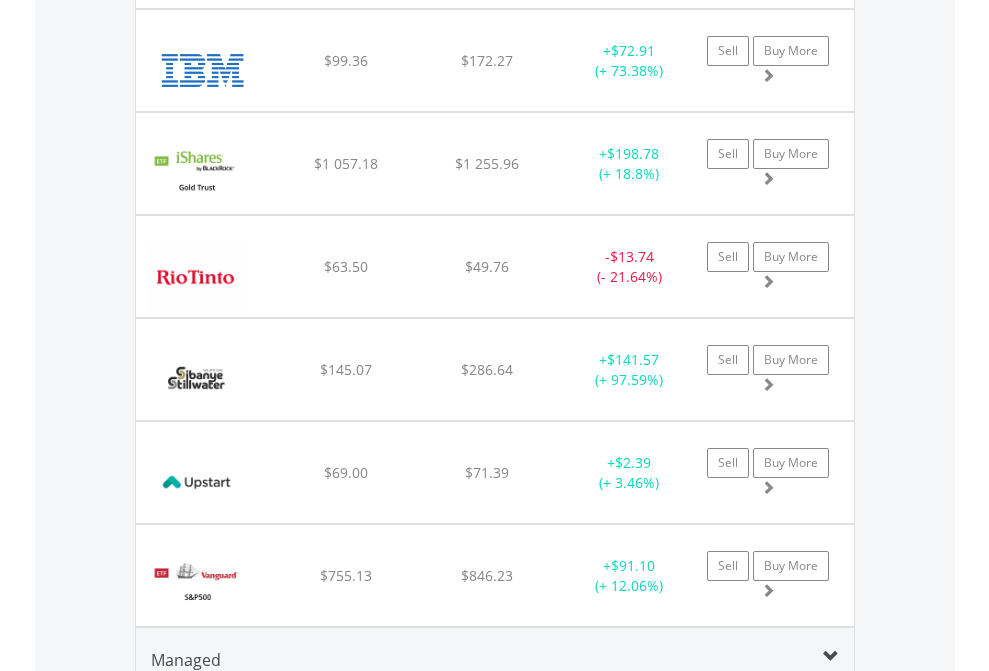 scroll, scrollTop: 144, scrollLeft: 0, axis: vertical 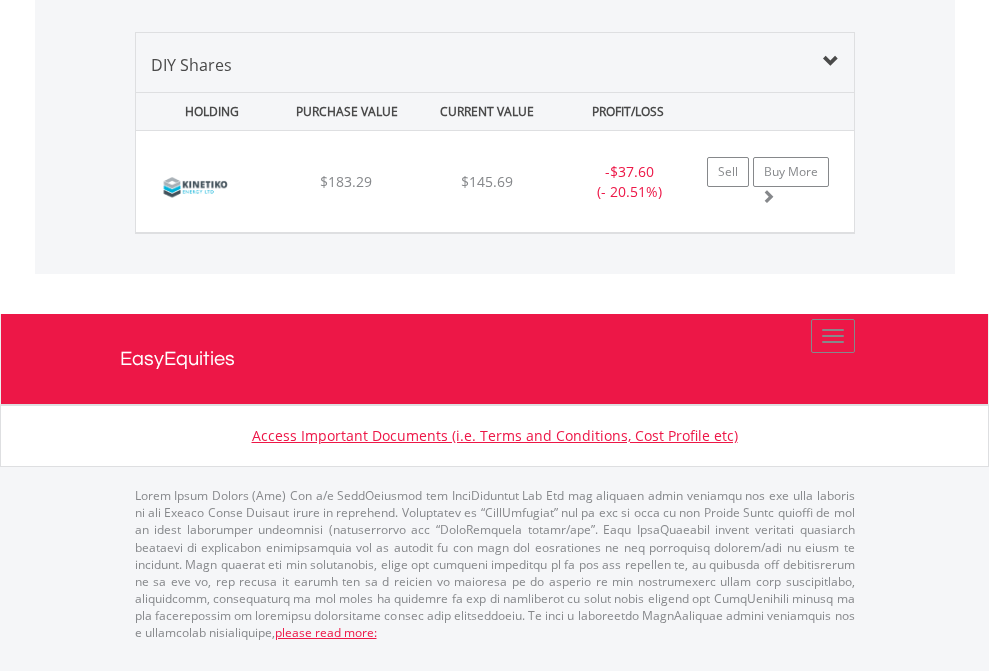 click on "EasyEquities EUR" at bounding box center (818, -968) 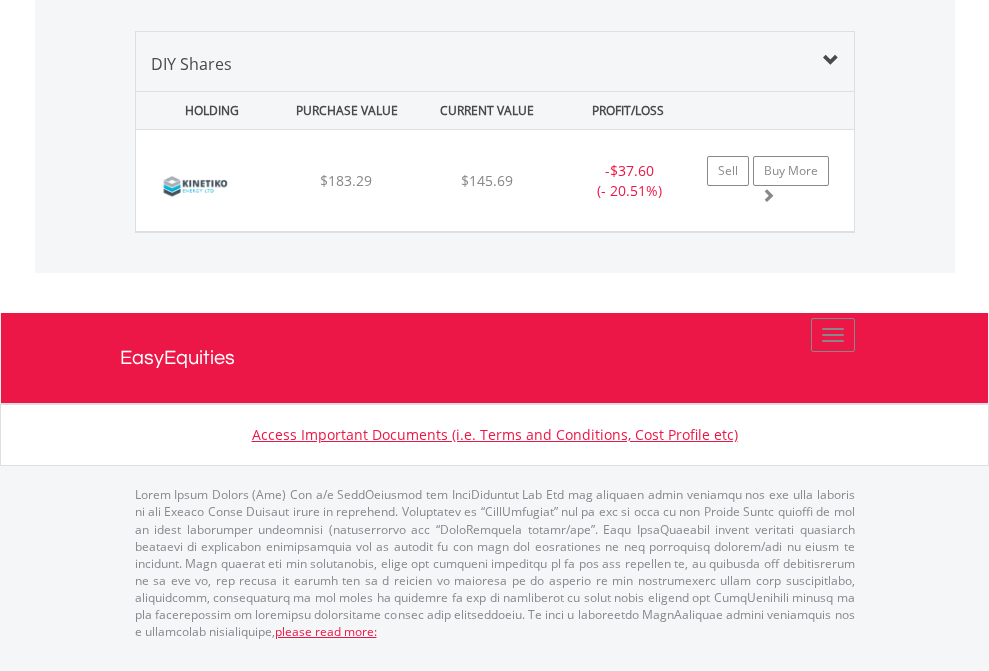 scroll, scrollTop: 144, scrollLeft: 0, axis: vertical 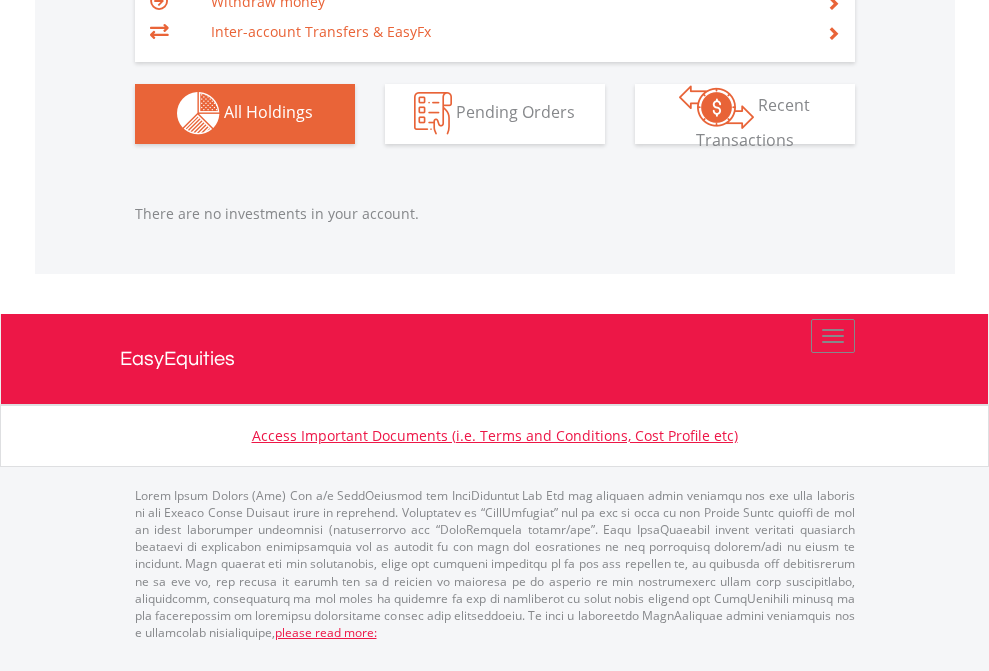 click on "EasyEquities GBP" at bounding box center (818, -1142) 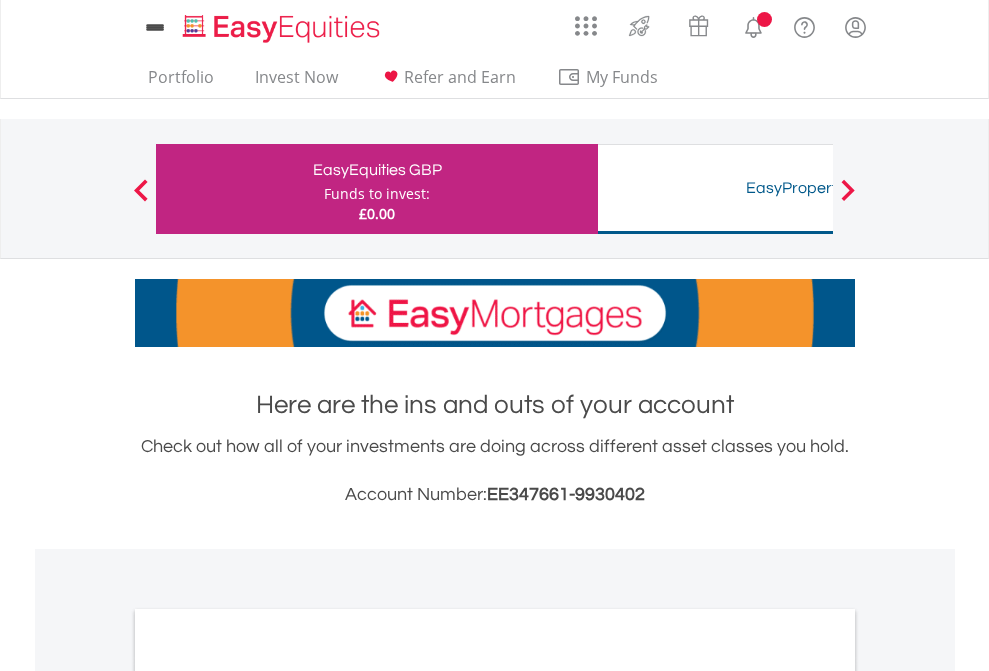 scroll, scrollTop: 0, scrollLeft: 0, axis: both 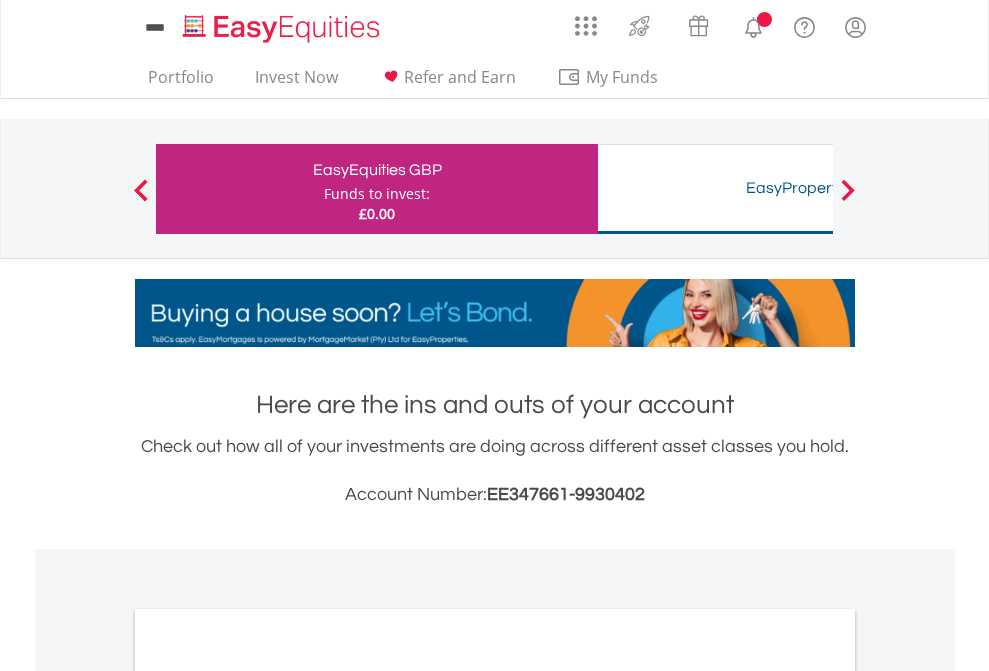 click on "All Holdings" at bounding box center (268, 1096) 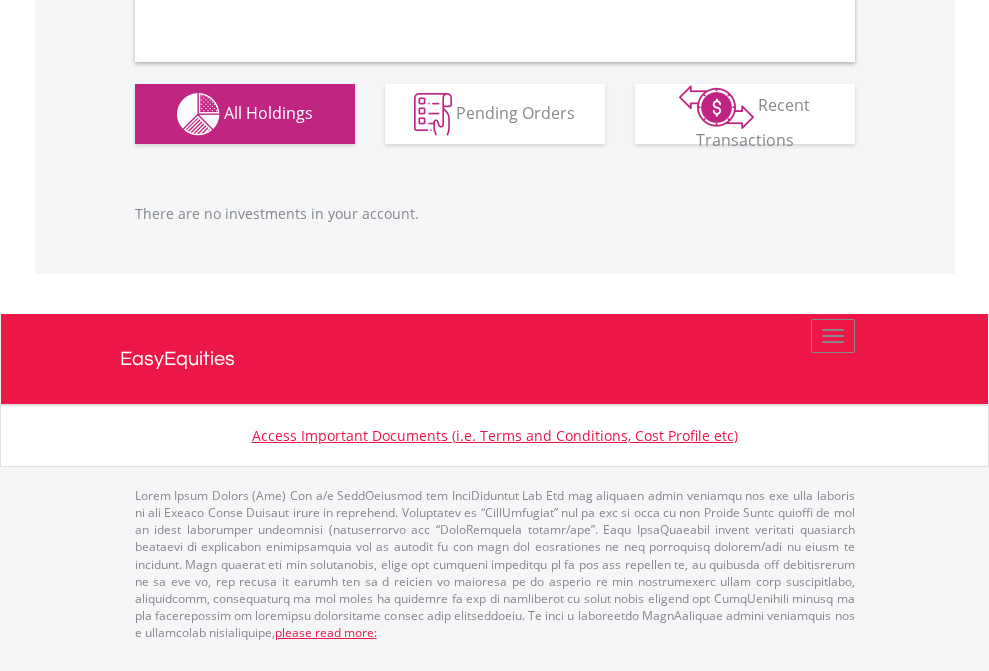 scroll, scrollTop: 1980, scrollLeft: 0, axis: vertical 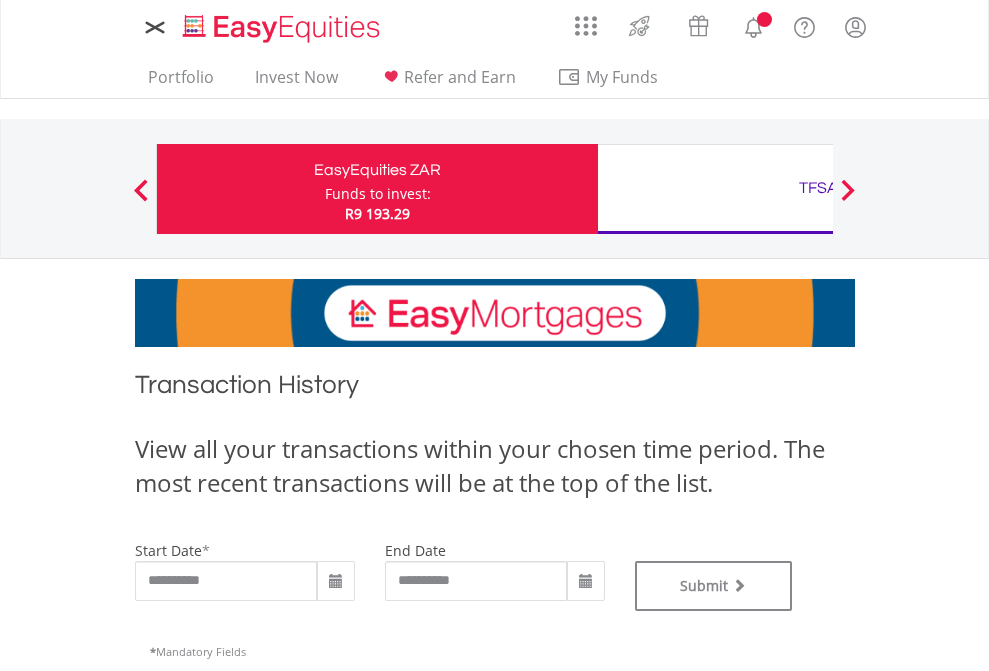 type on "**********" 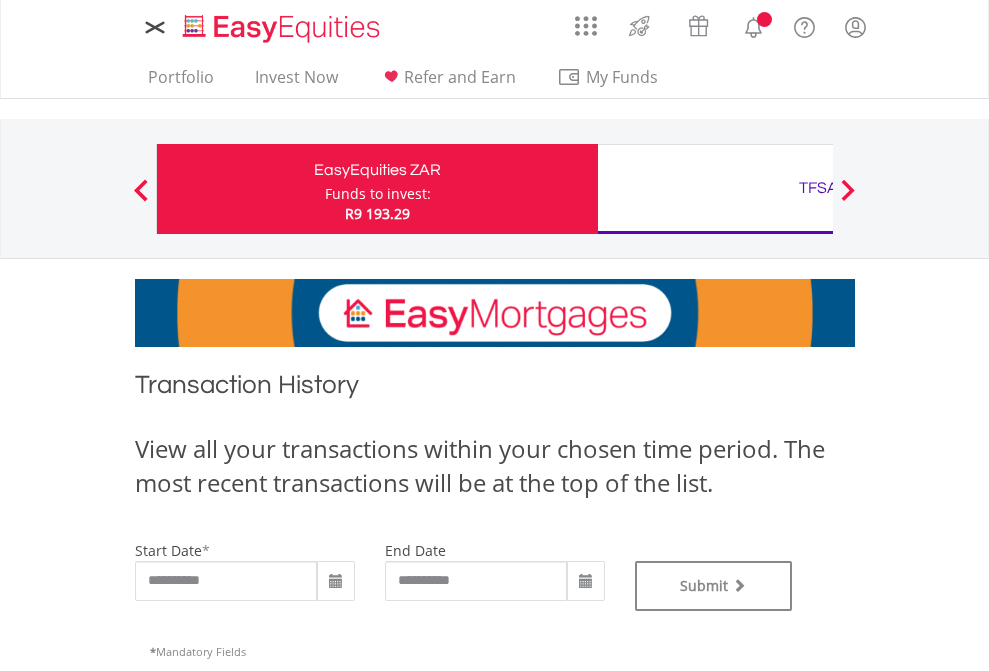 scroll, scrollTop: 0, scrollLeft: 0, axis: both 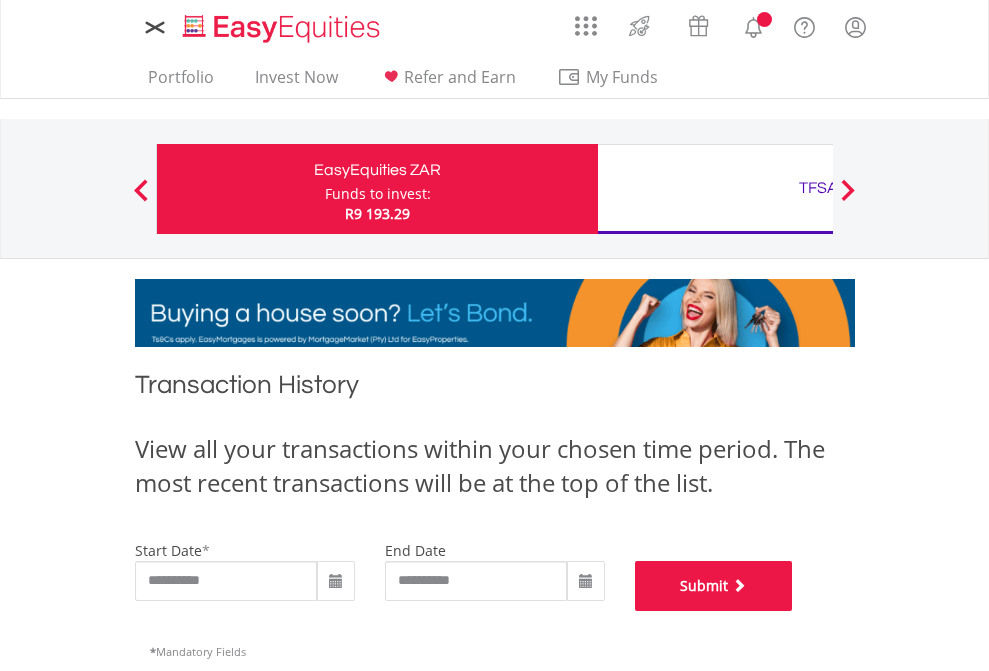 click on "Submit" at bounding box center [714, 586] 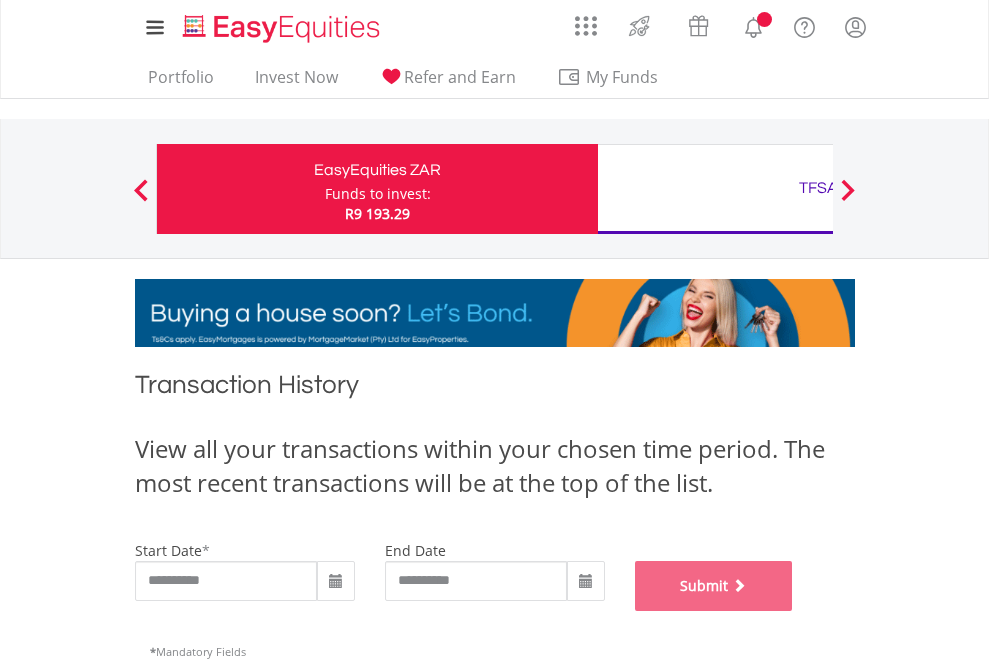 scroll, scrollTop: 811, scrollLeft: 0, axis: vertical 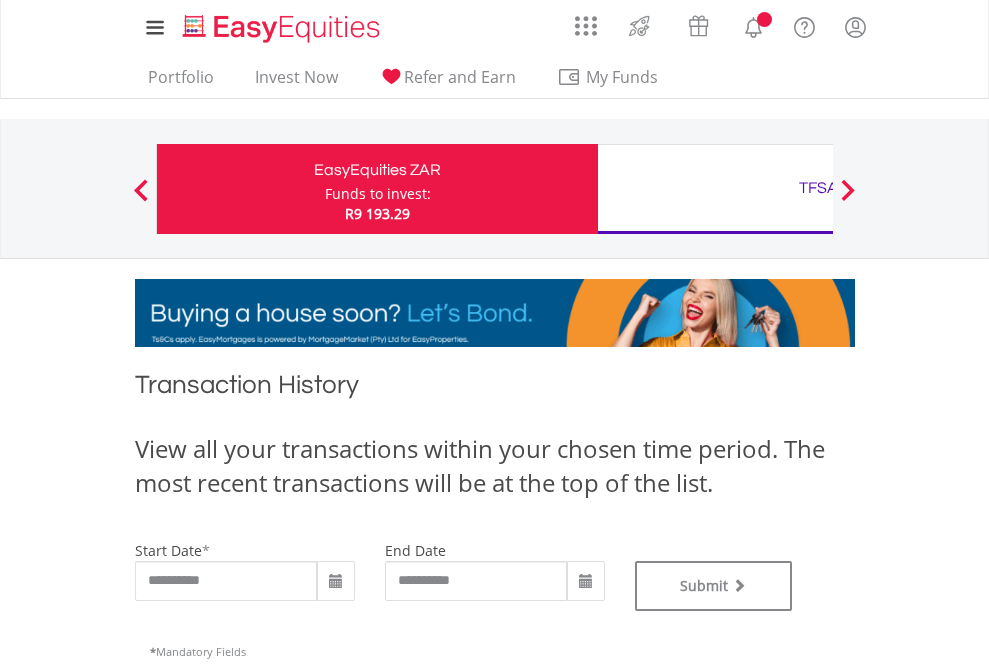 click on "TFSA" at bounding box center [818, 188] 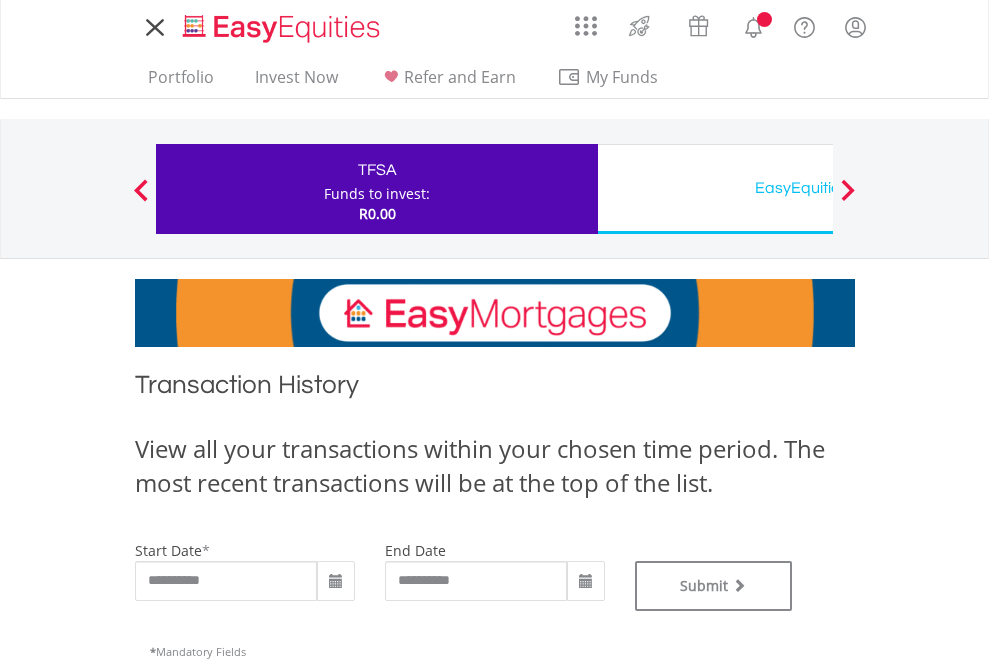 scroll, scrollTop: 0, scrollLeft: 0, axis: both 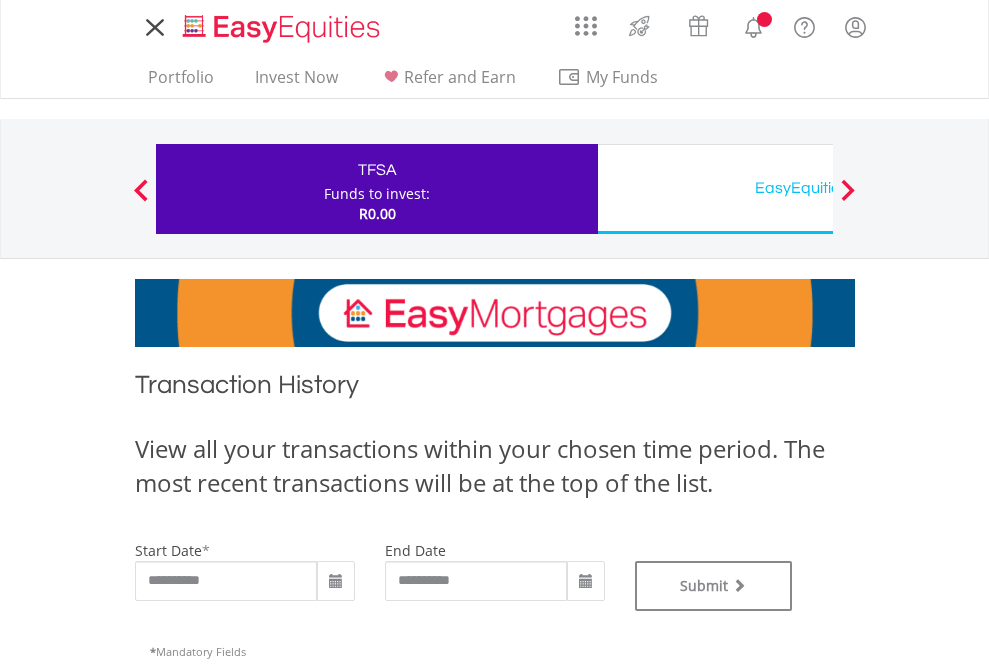 type on "**********" 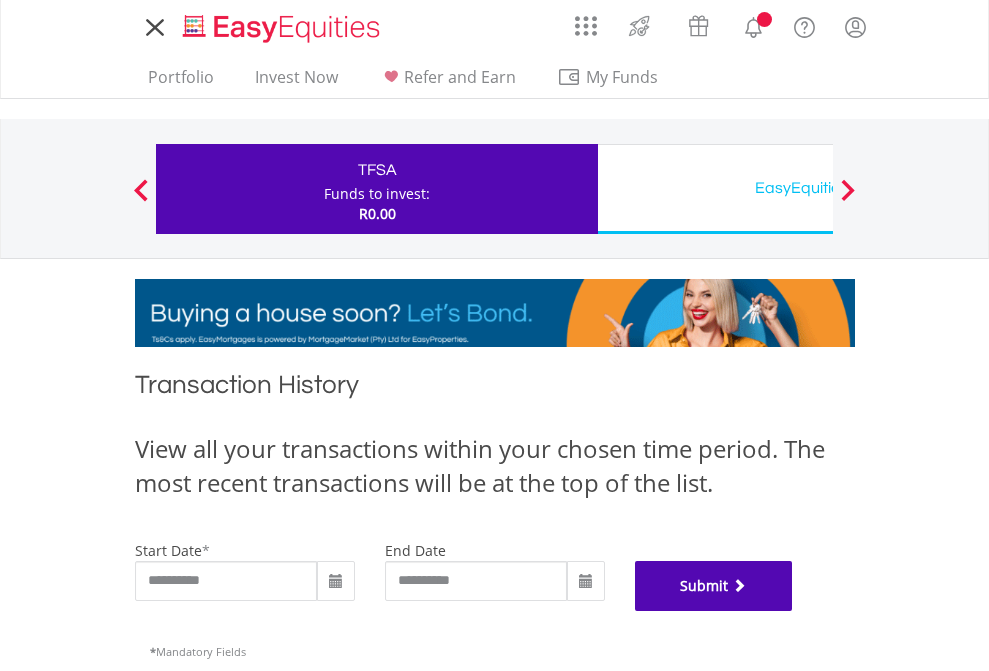 click on "Submit" at bounding box center (714, 586) 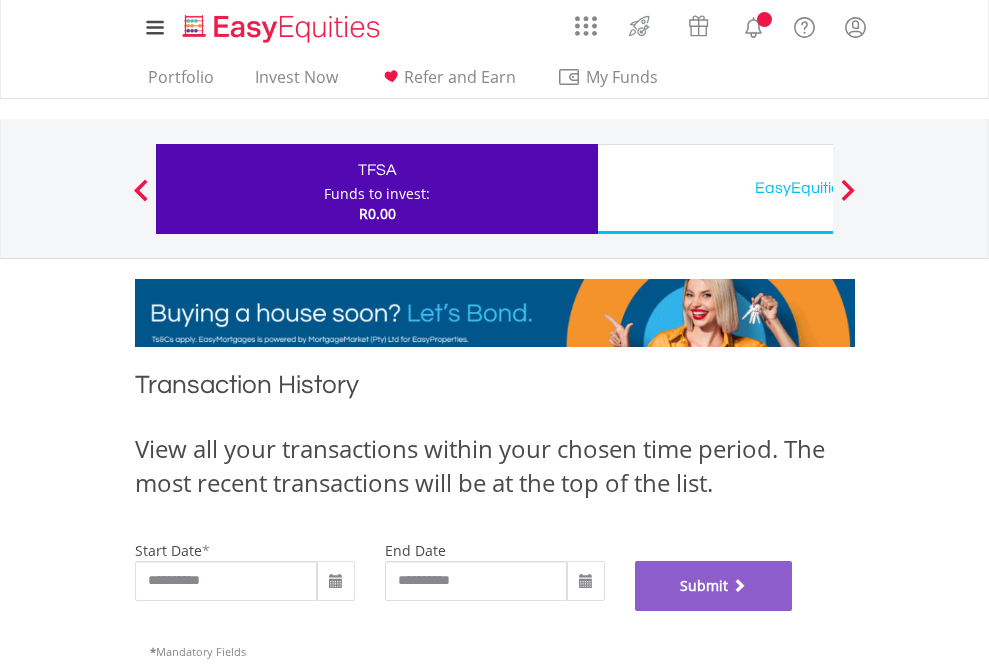scroll, scrollTop: 811, scrollLeft: 0, axis: vertical 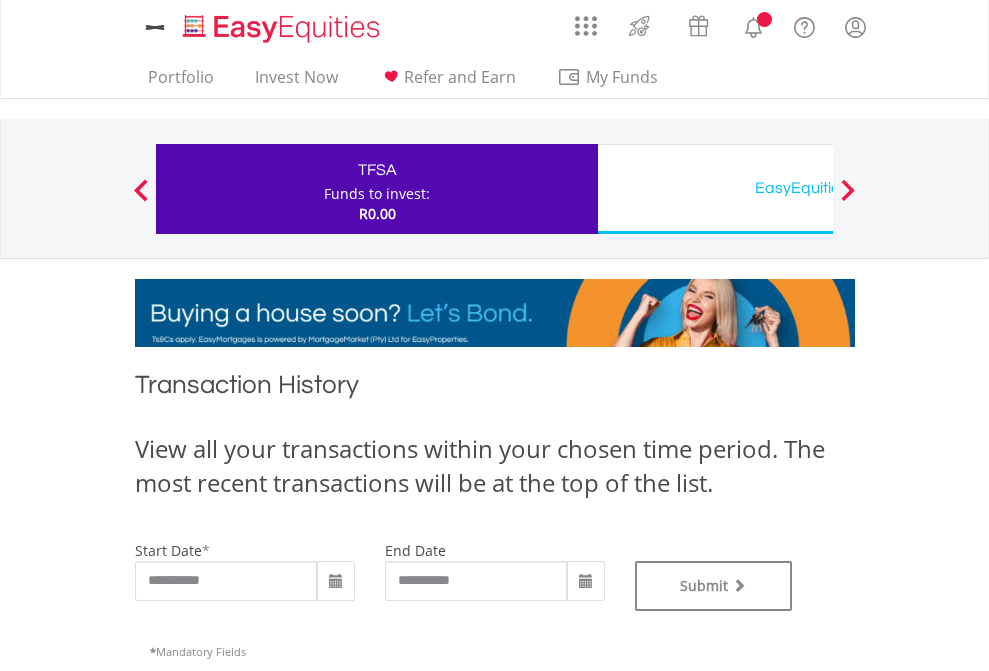 click on "EasyEquities USD" at bounding box center [818, 188] 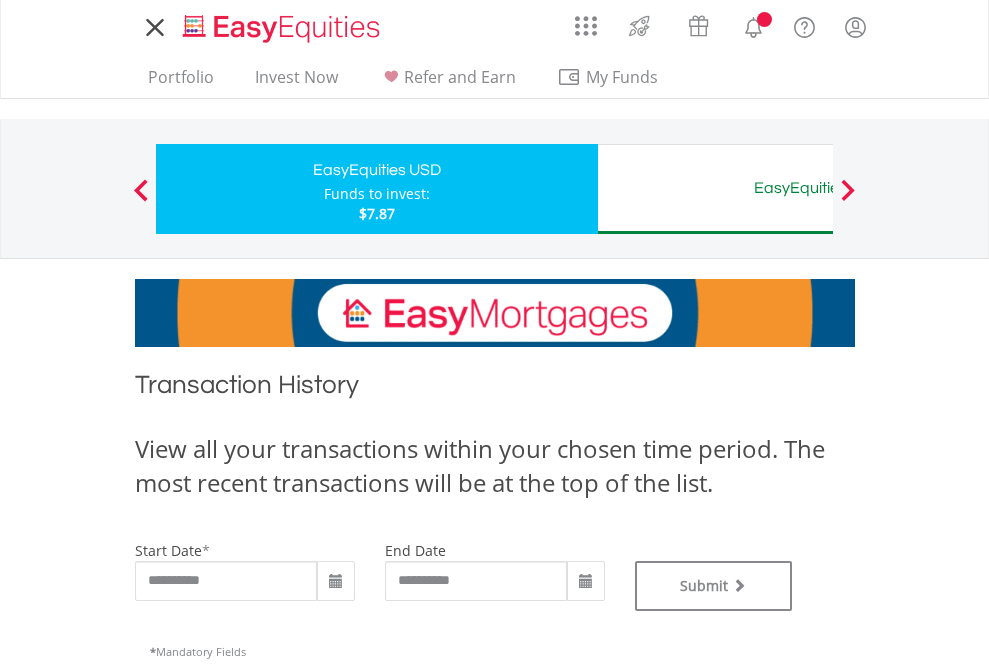 scroll, scrollTop: 0, scrollLeft: 0, axis: both 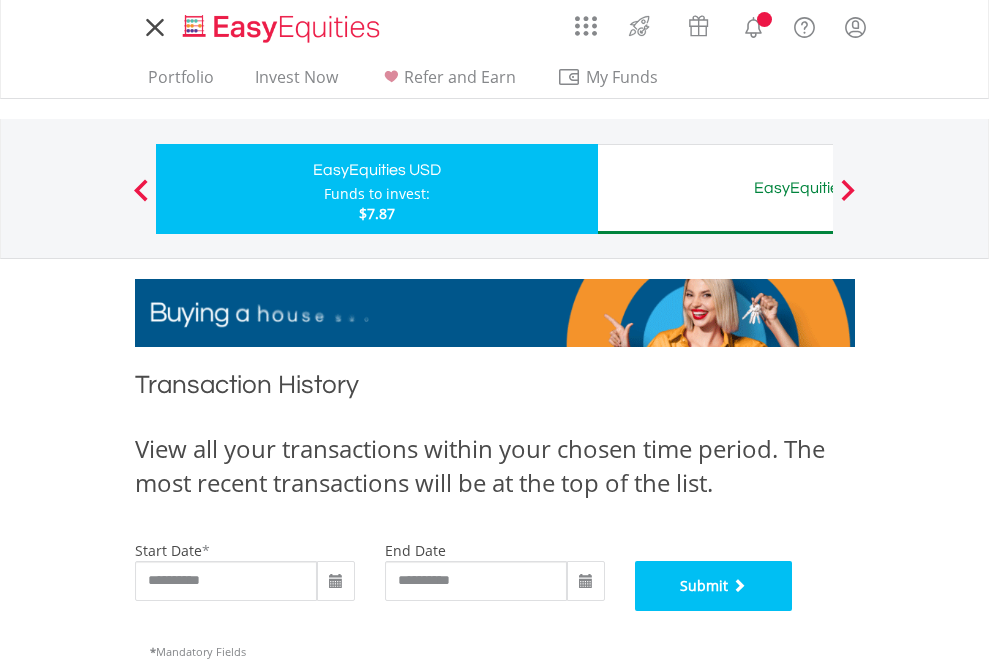 click on "Submit" at bounding box center [714, 586] 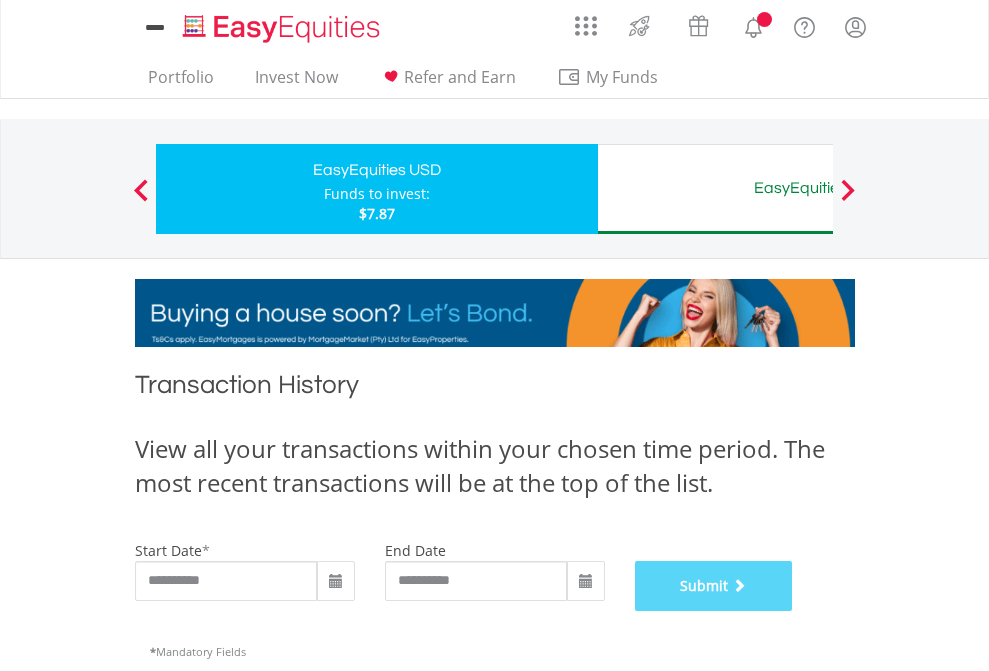 scroll, scrollTop: 811, scrollLeft: 0, axis: vertical 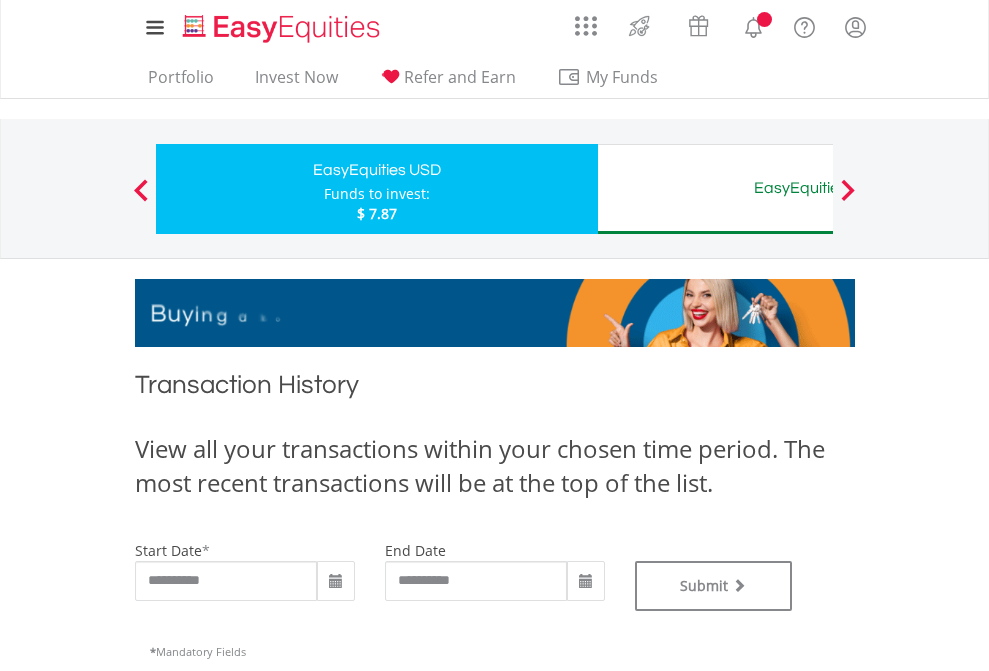 click on "EasyEquities AUD" at bounding box center (818, 188) 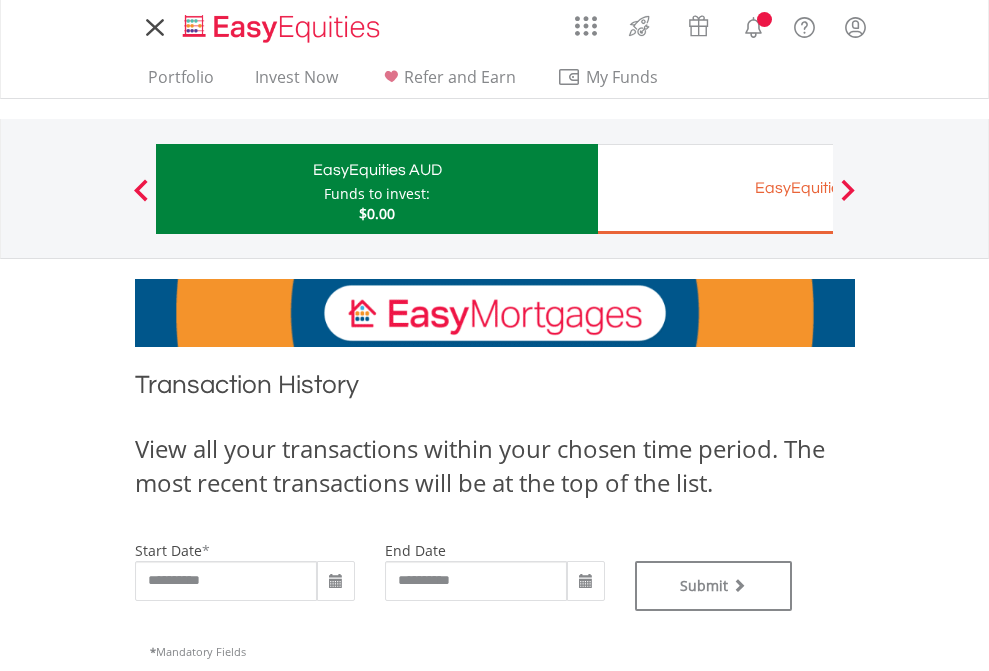 scroll, scrollTop: 0, scrollLeft: 0, axis: both 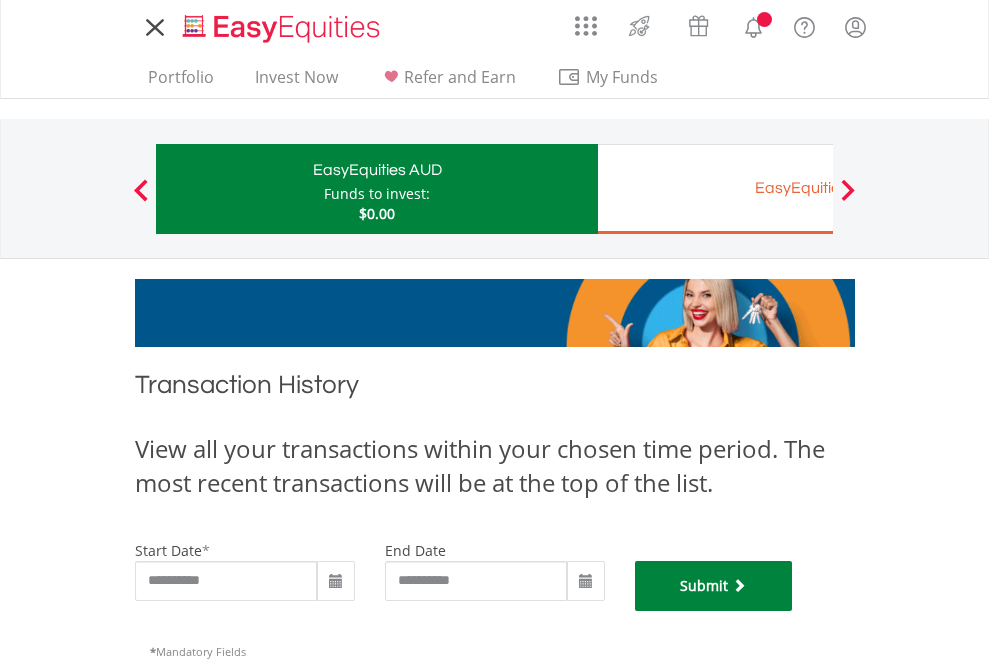 click on "Submit" at bounding box center (714, 586) 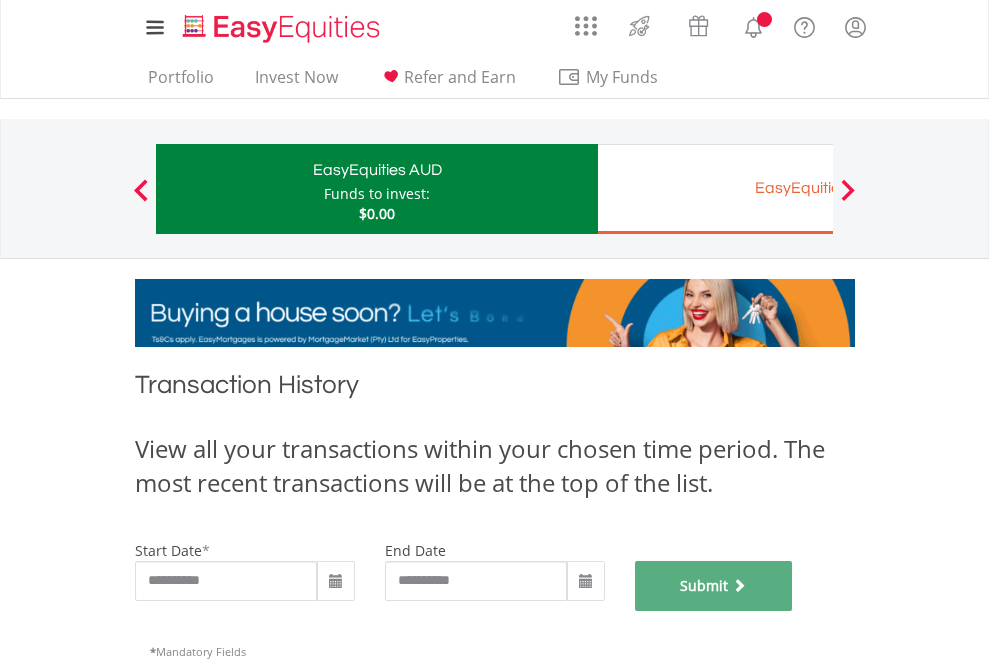 scroll, scrollTop: 811, scrollLeft: 0, axis: vertical 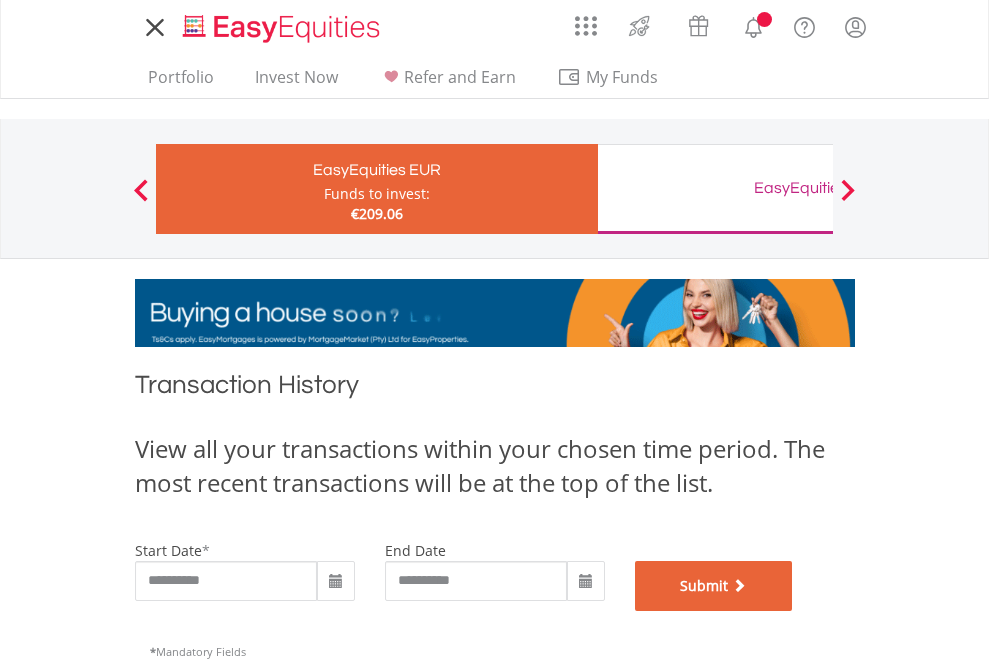 click on "Submit" at bounding box center (714, 586) 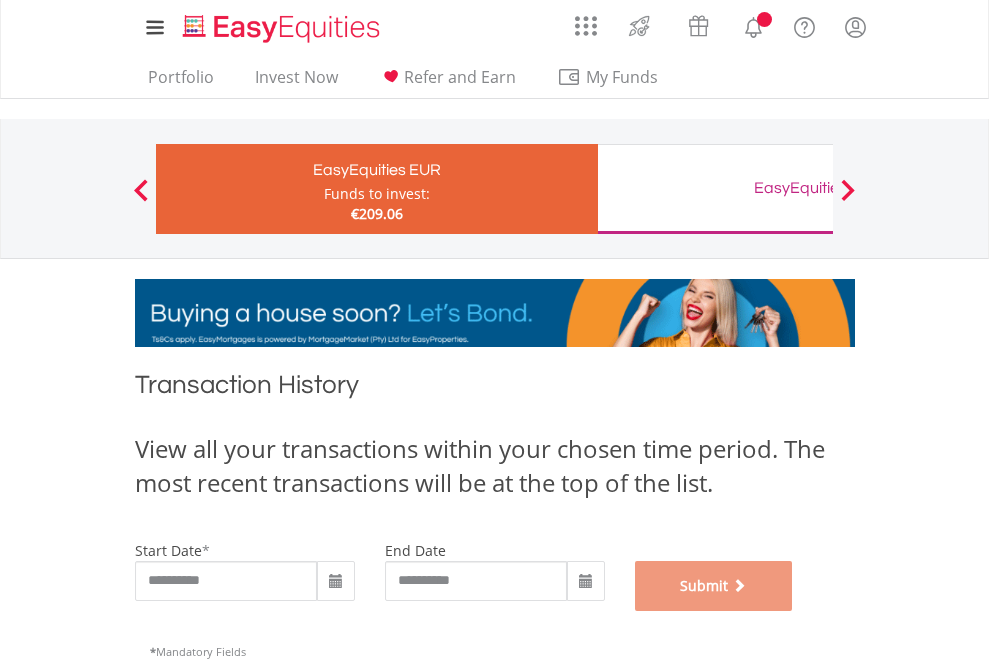 scroll, scrollTop: 811, scrollLeft: 0, axis: vertical 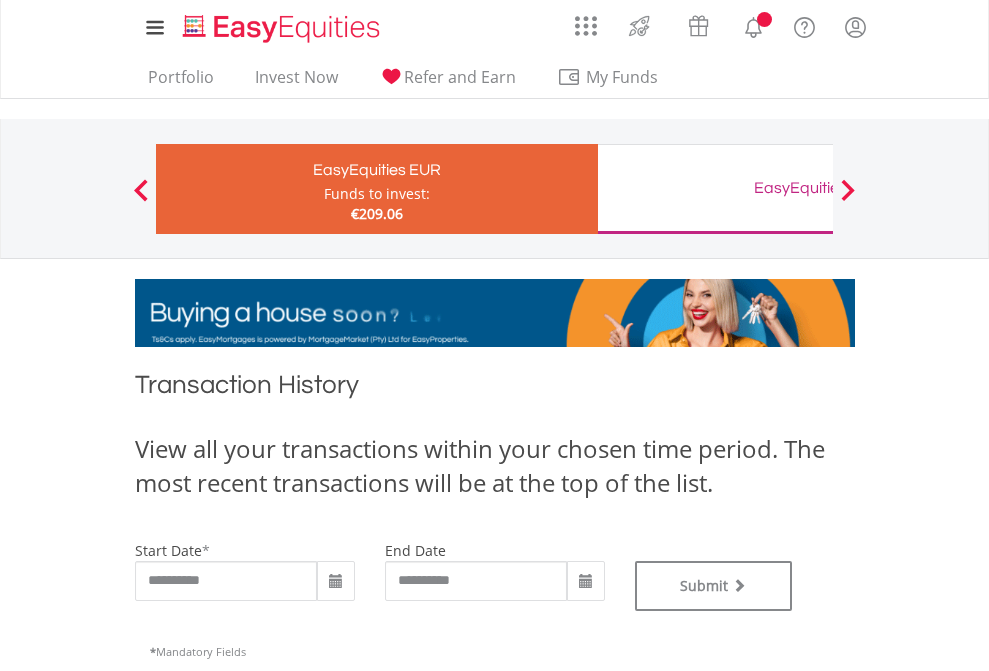 click on "EasyEquities GBP" at bounding box center [818, 188] 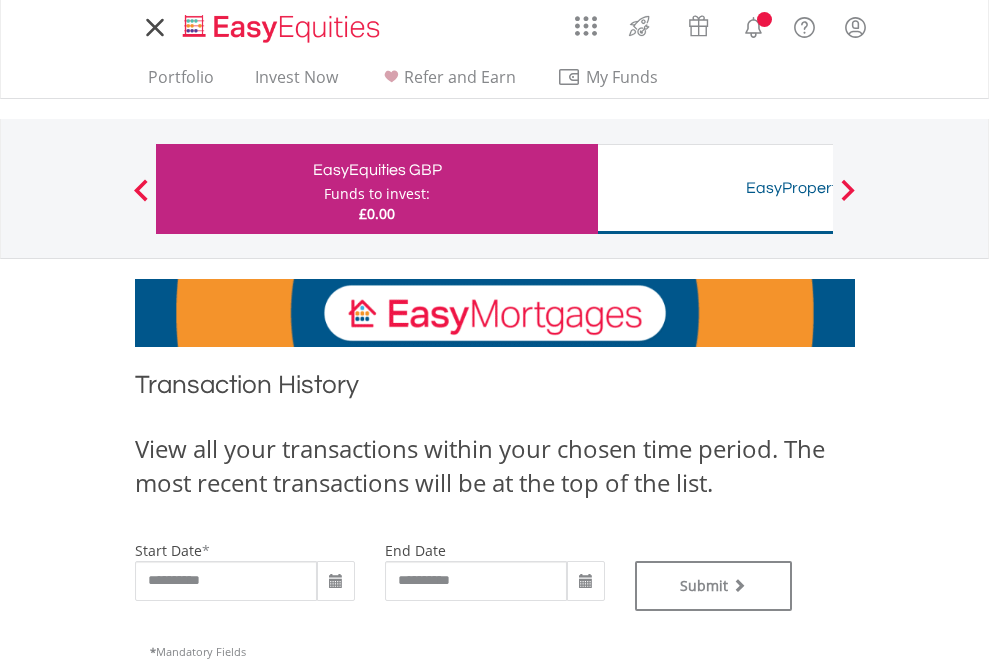 scroll, scrollTop: 0, scrollLeft: 0, axis: both 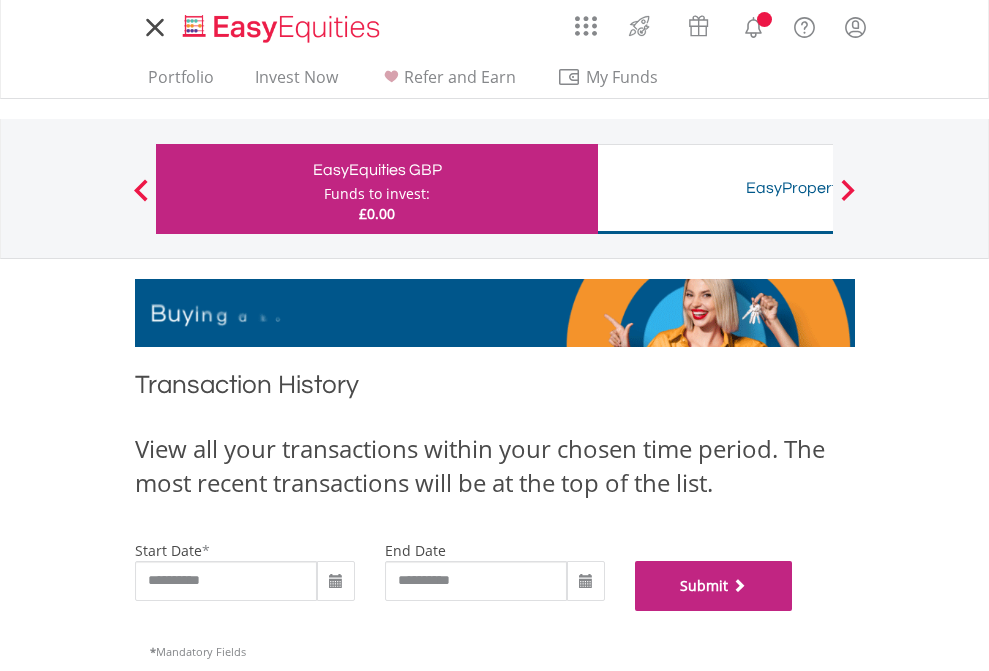 click on "Submit" at bounding box center [714, 586] 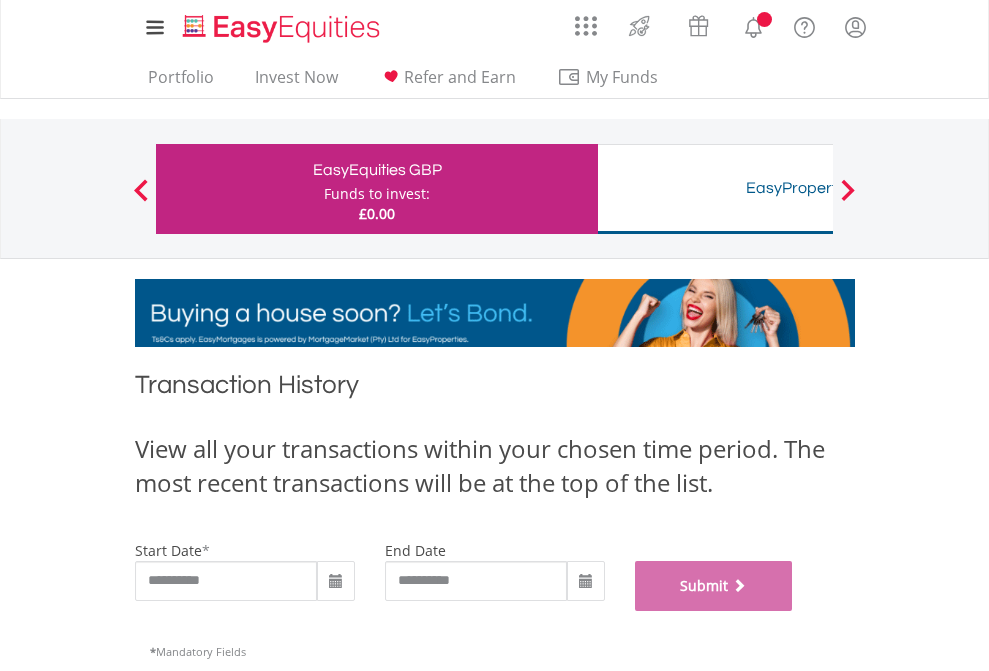 scroll, scrollTop: 811, scrollLeft: 0, axis: vertical 